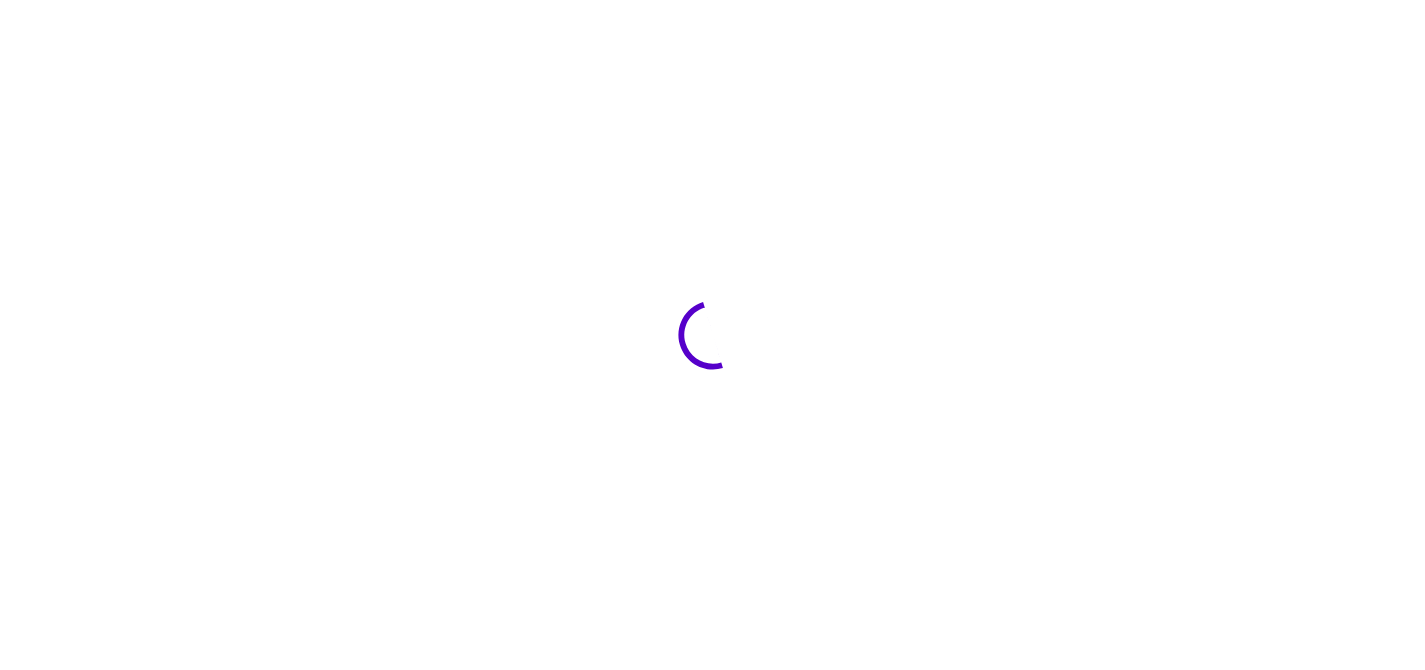 scroll, scrollTop: 0, scrollLeft: 0, axis: both 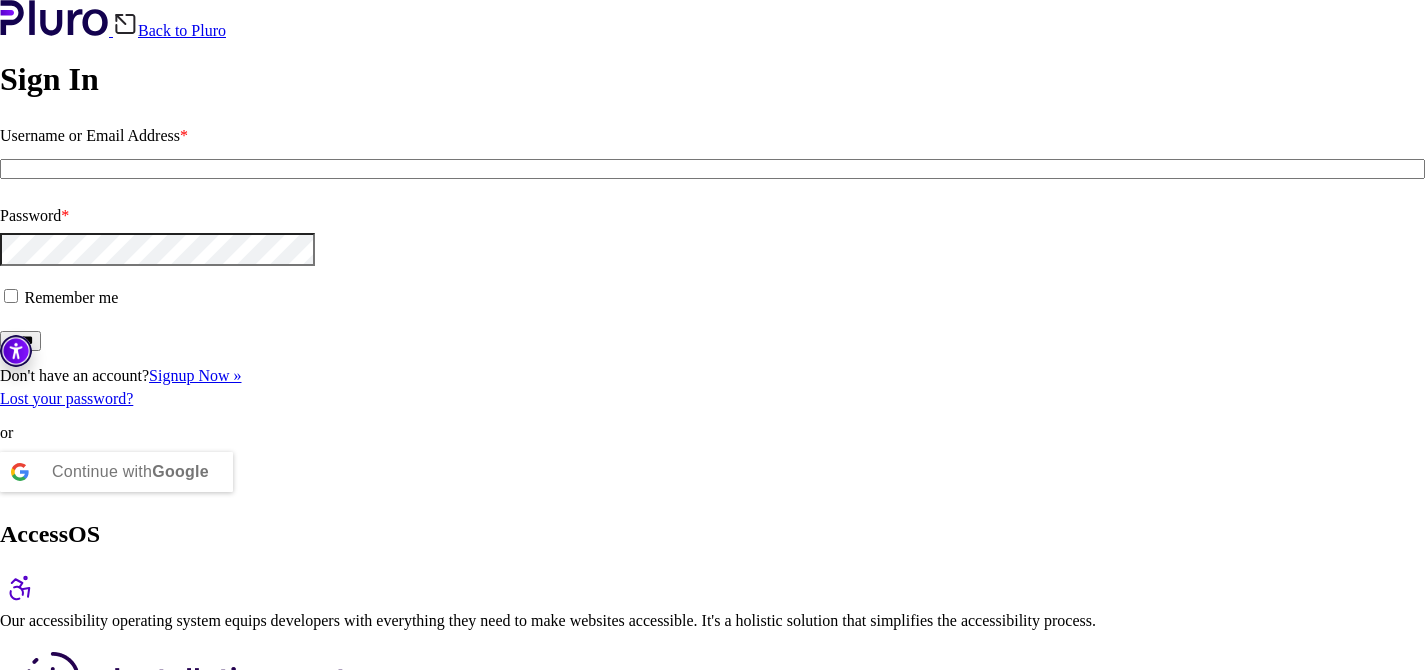 type on "**********" 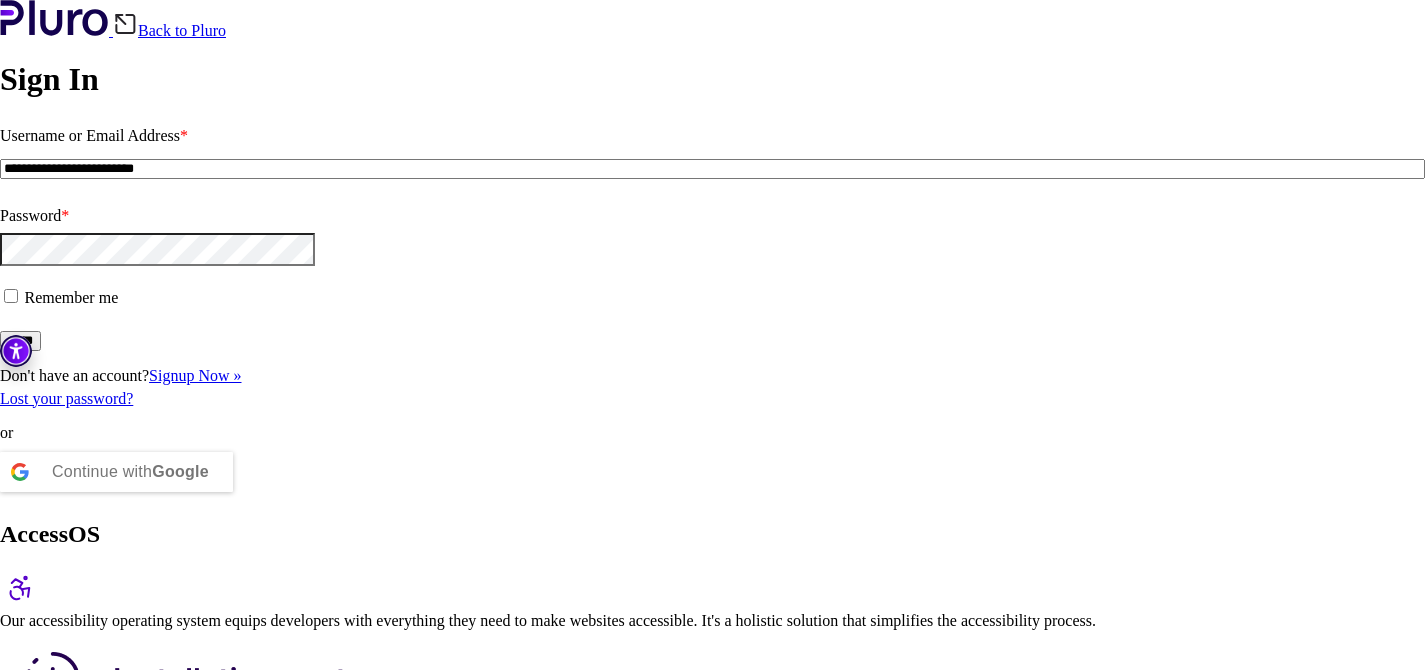 click on "Remember me" at bounding box center (712, 298) 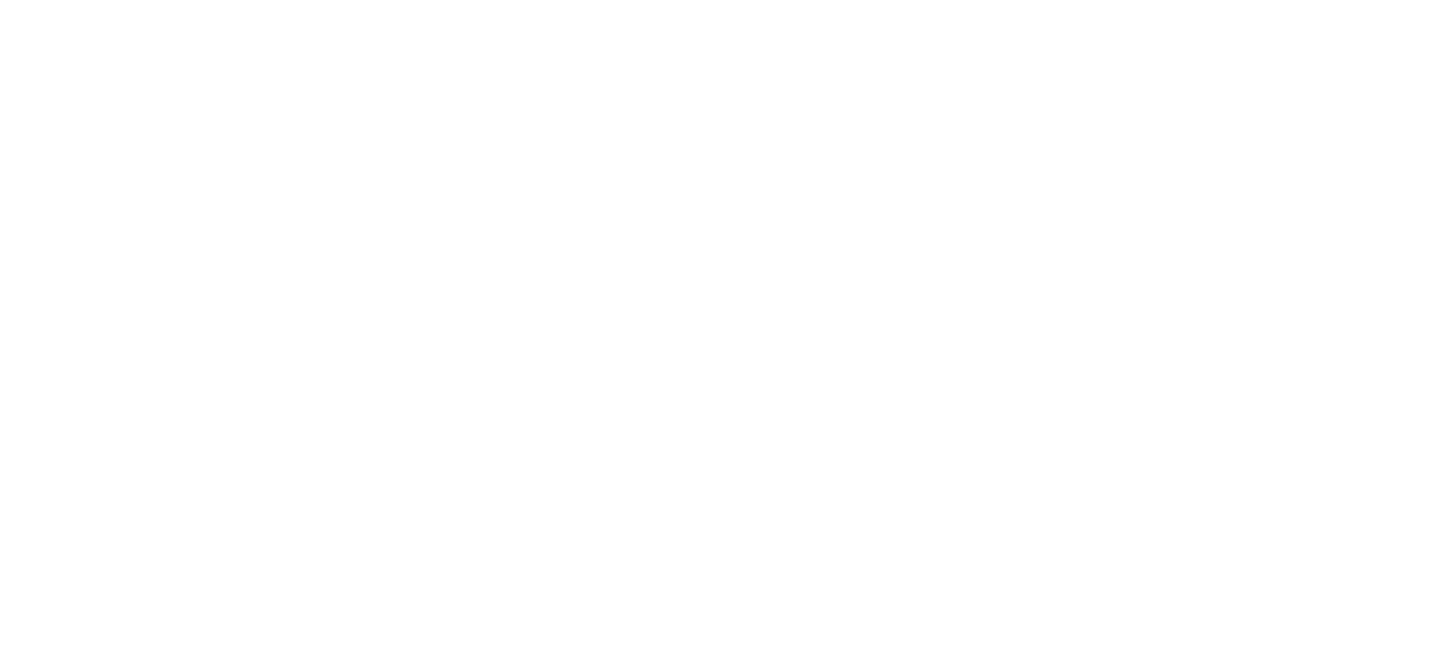 scroll, scrollTop: 0, scrollLeft: 0, axis: both 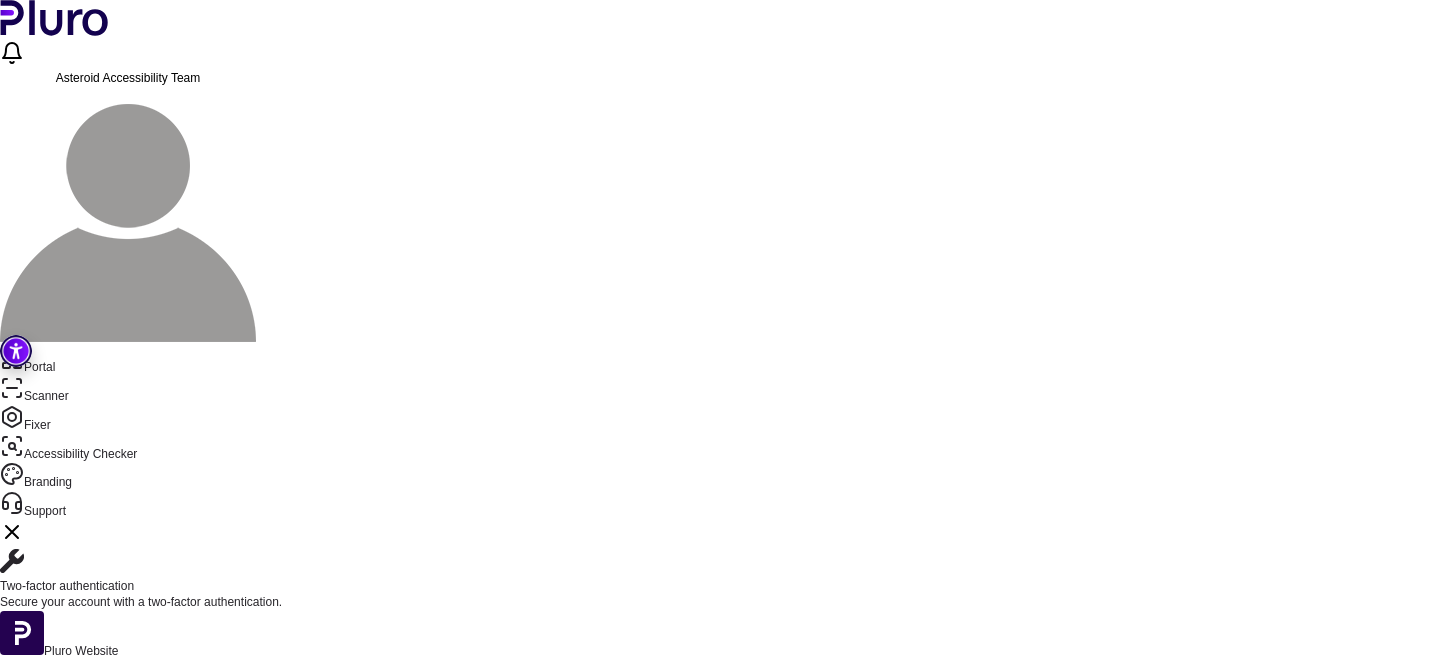 drag, startPoint x: 1439, startPoint y: 446, endPoint x: 1429, endPoint y: 486, distance: 41.231056 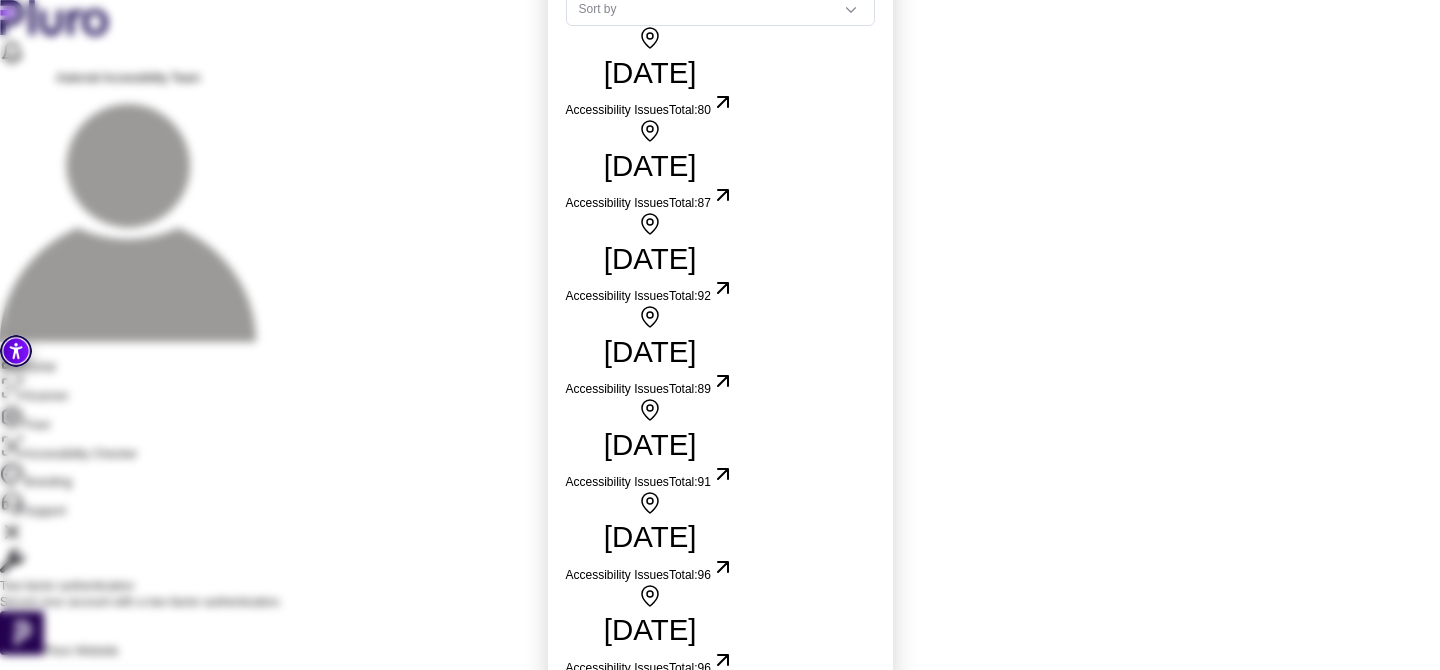 click 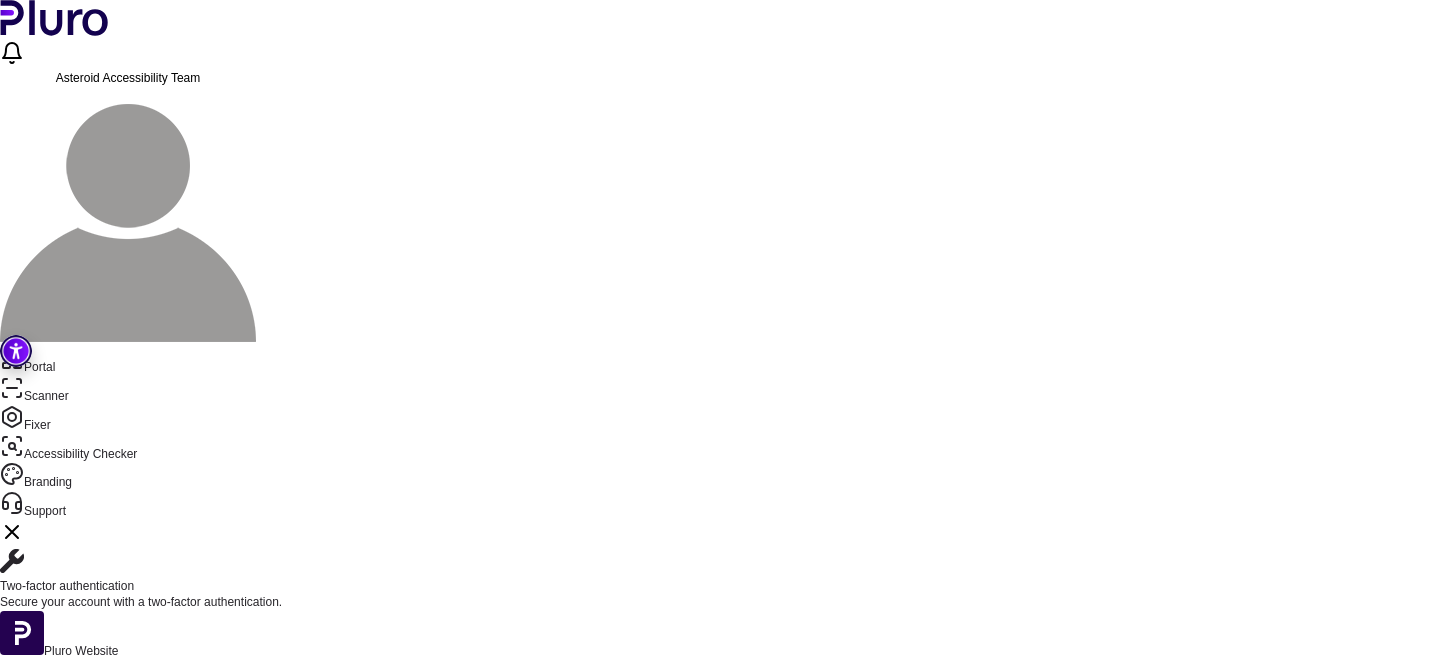 click 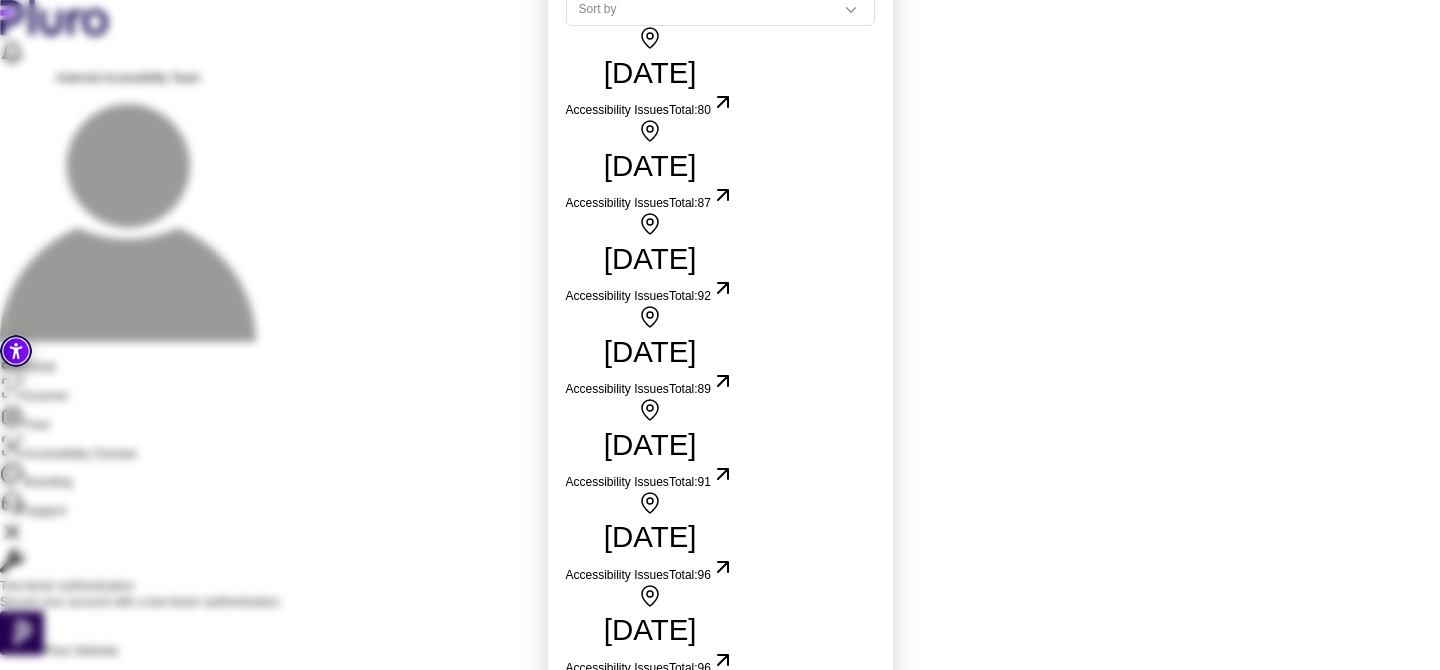 scroll, scrollTop: 0, scrollLeft: 0, axis: both 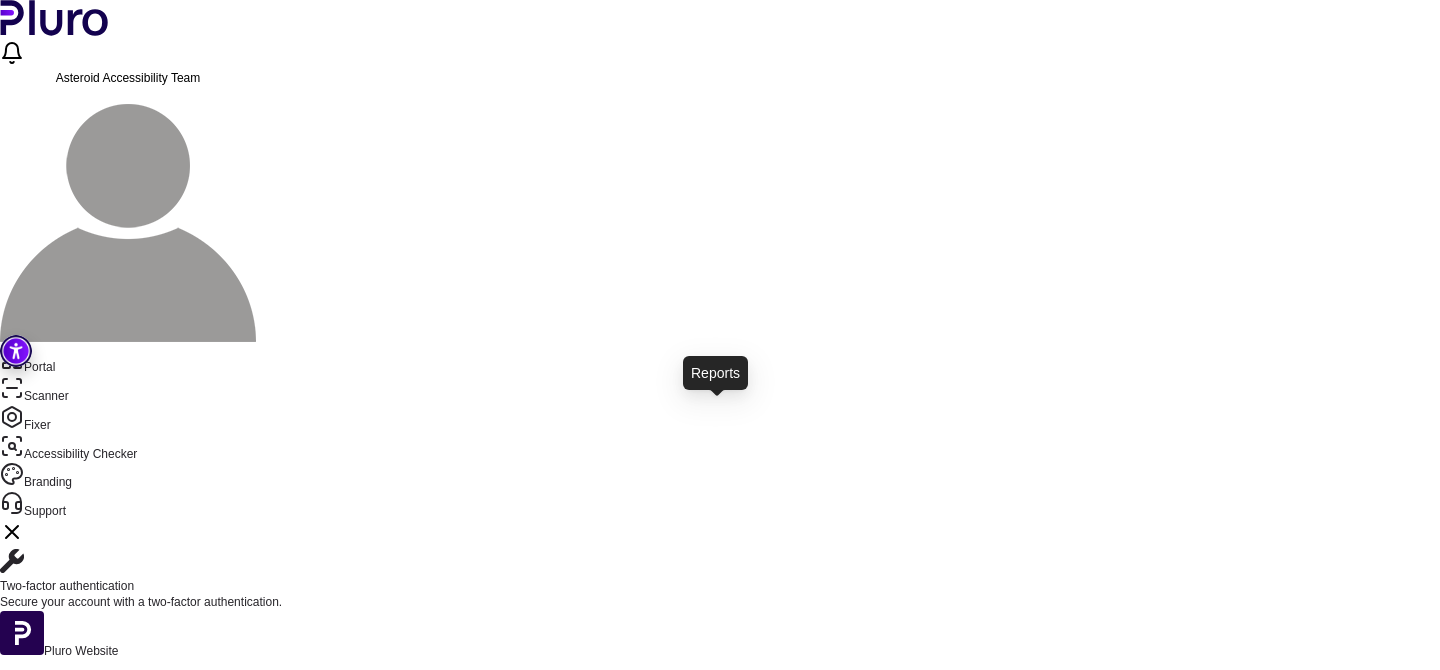 click 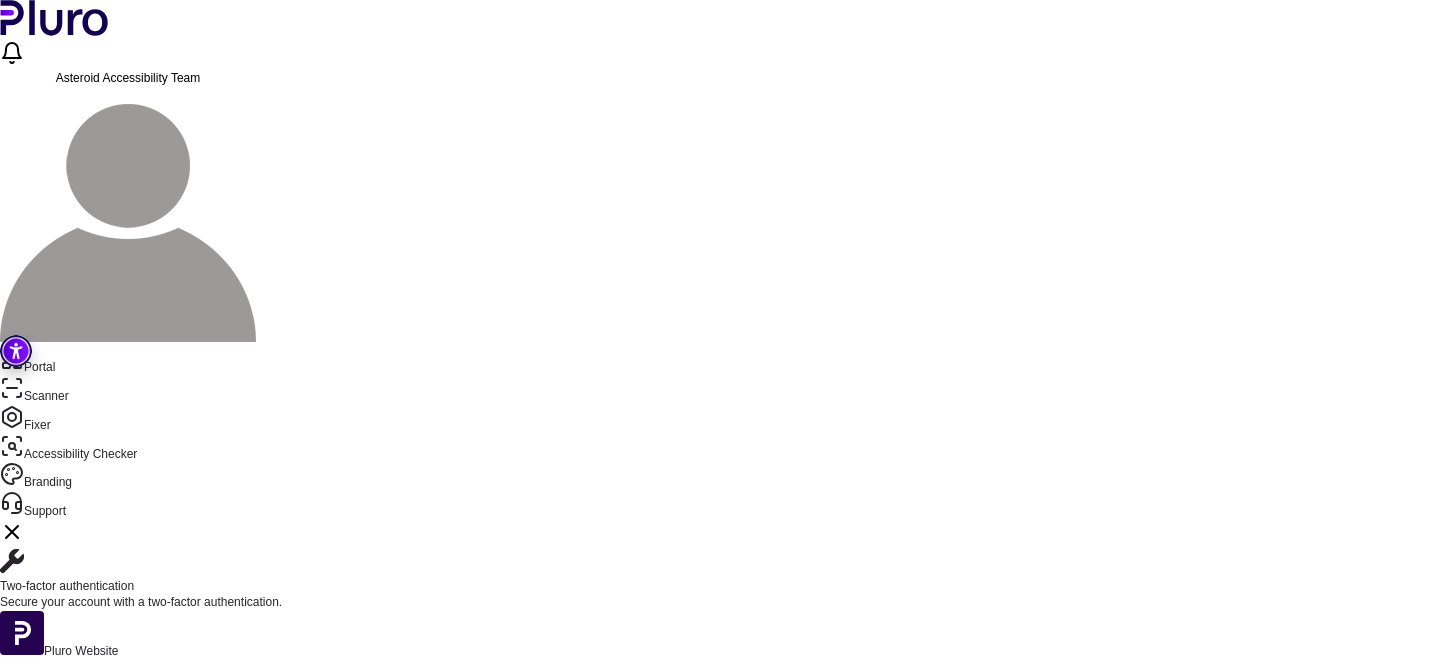 scroll, scrollTop: 0, scrollLeft: 0, axis: both 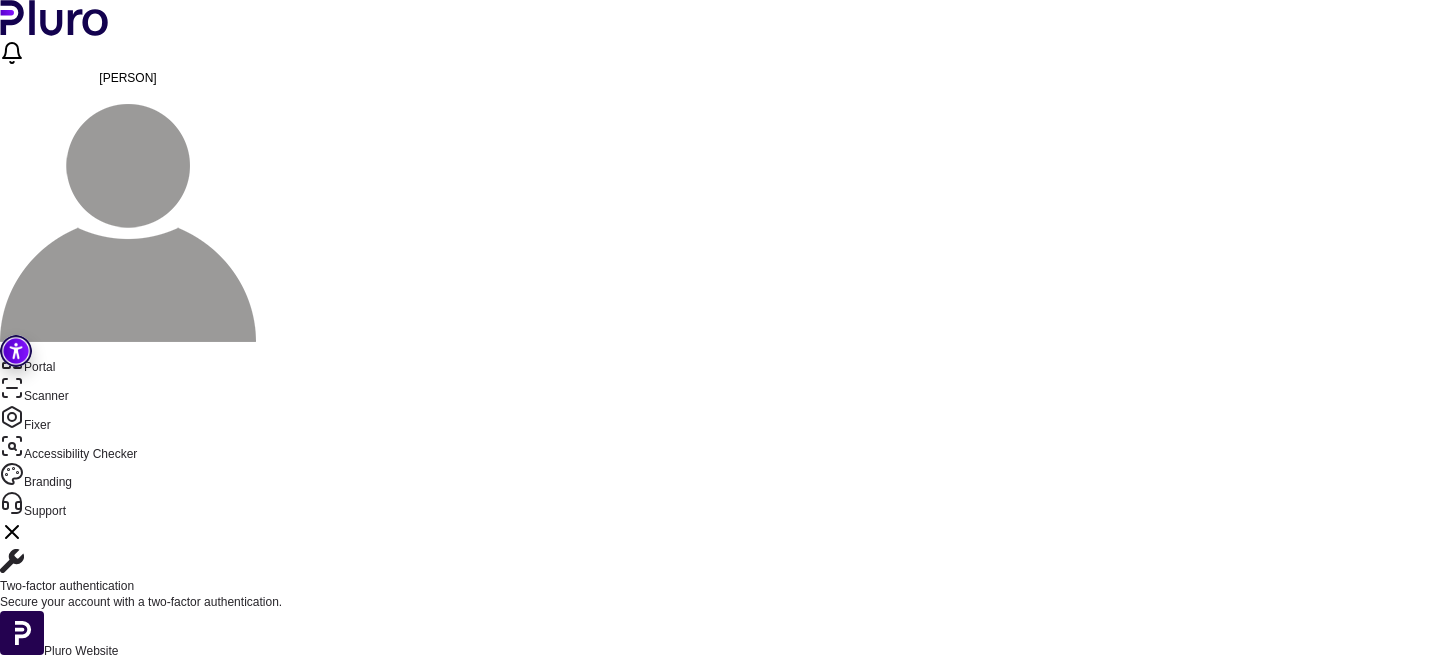 click on "Auto-Scanner Manual scanner New Entity" at bounding box center [720, 775] 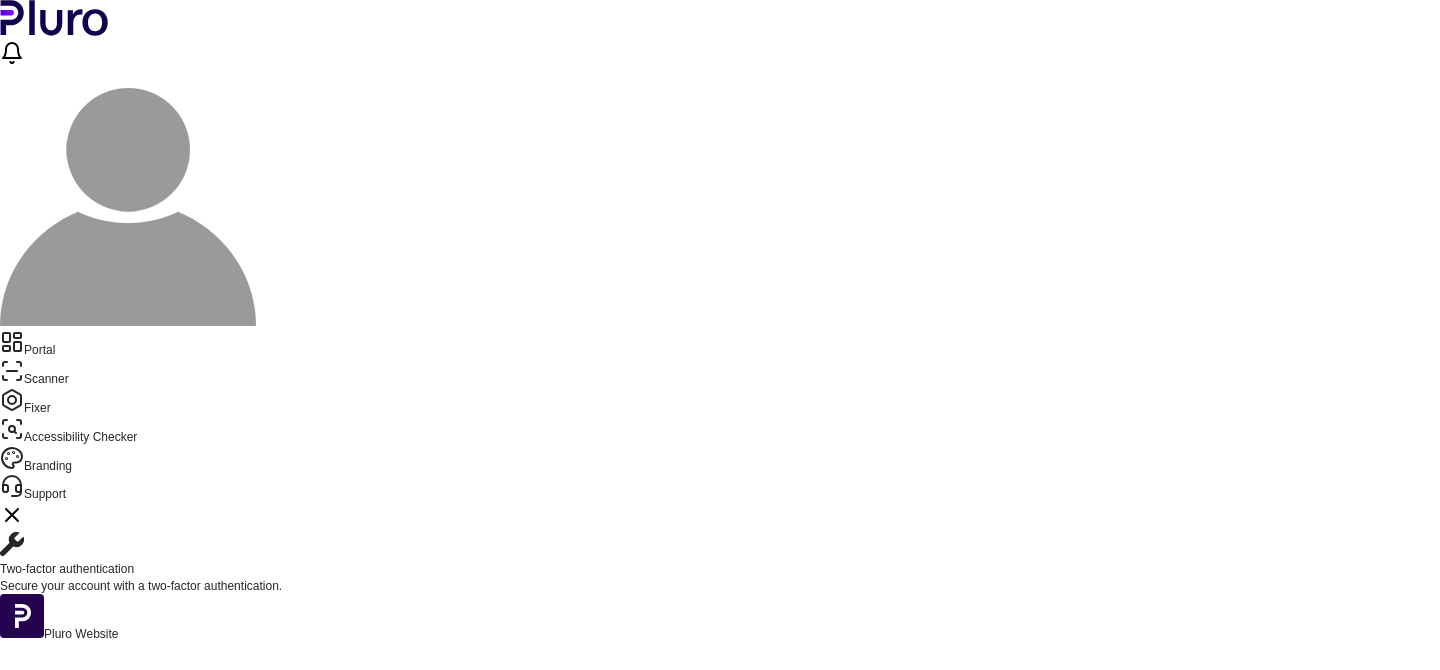 scroll, scrollTop: 0, scrollLeft: 0, axis: both 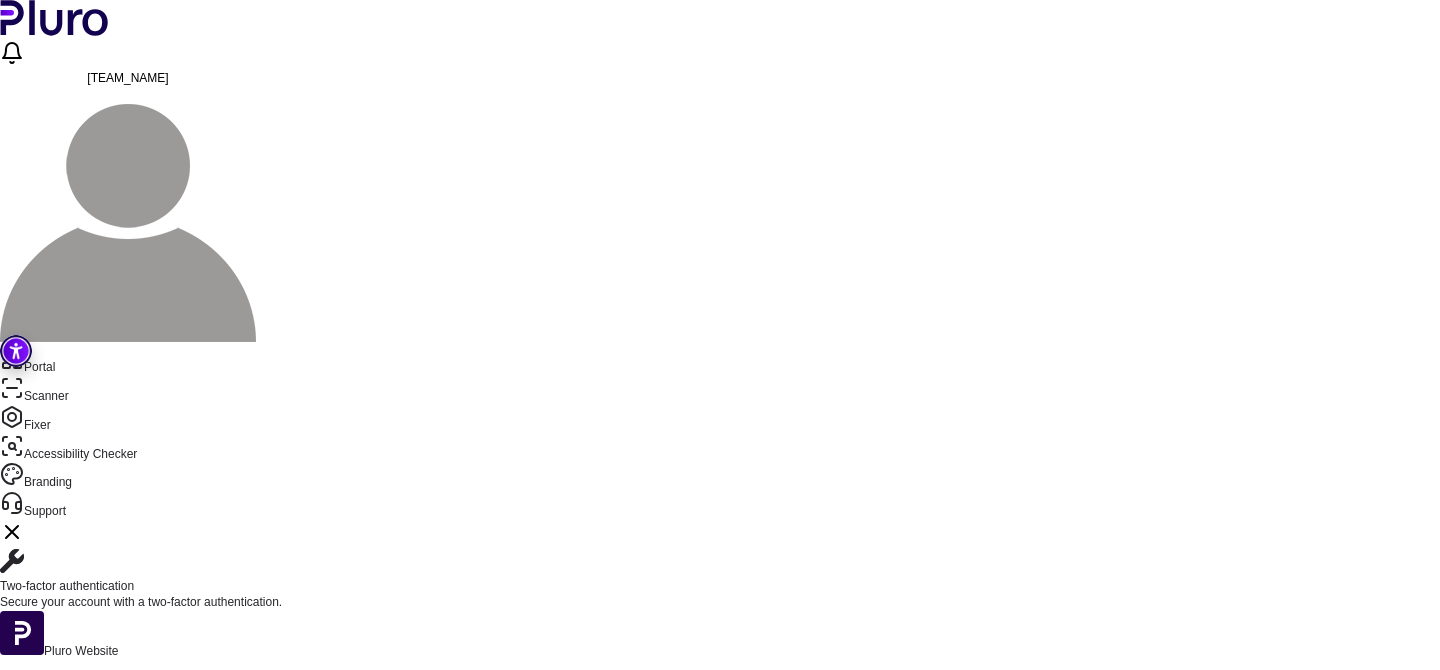 click on "Auto-Scanner" at bounding box center [79, 775] 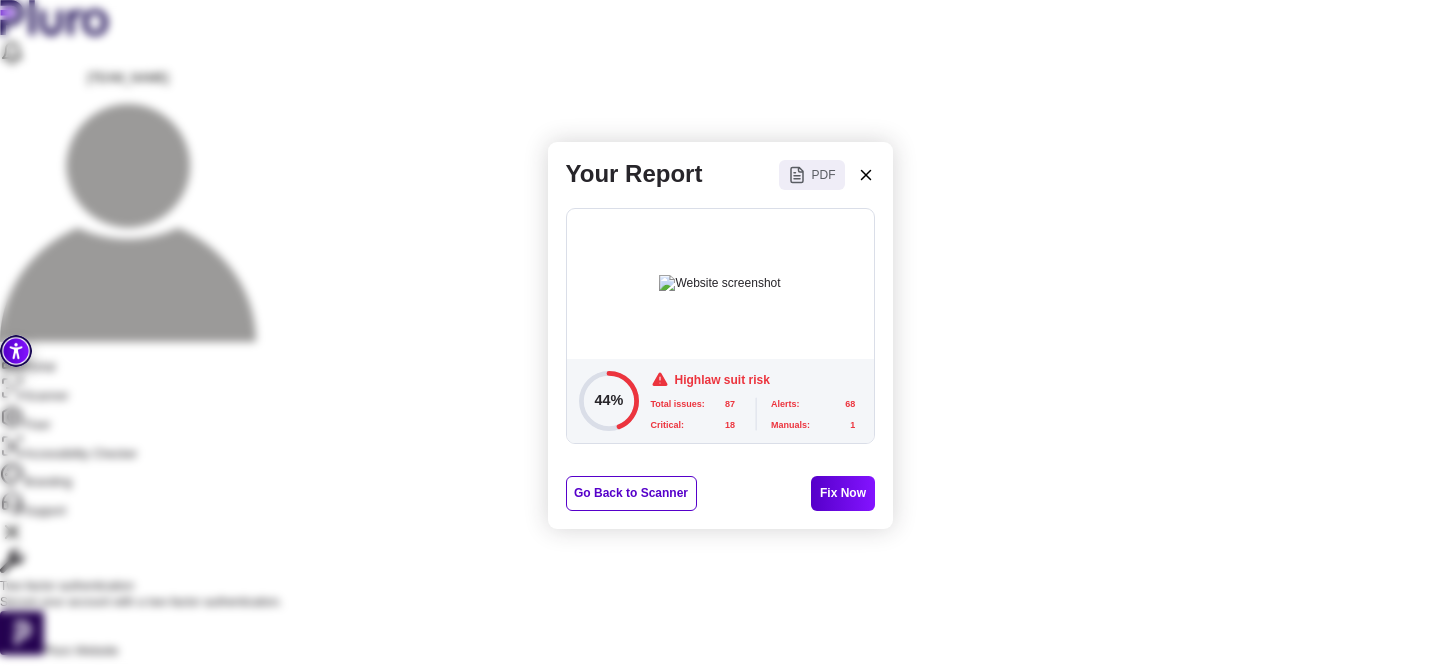 click on "PDF" at bounding box center (812, 175) 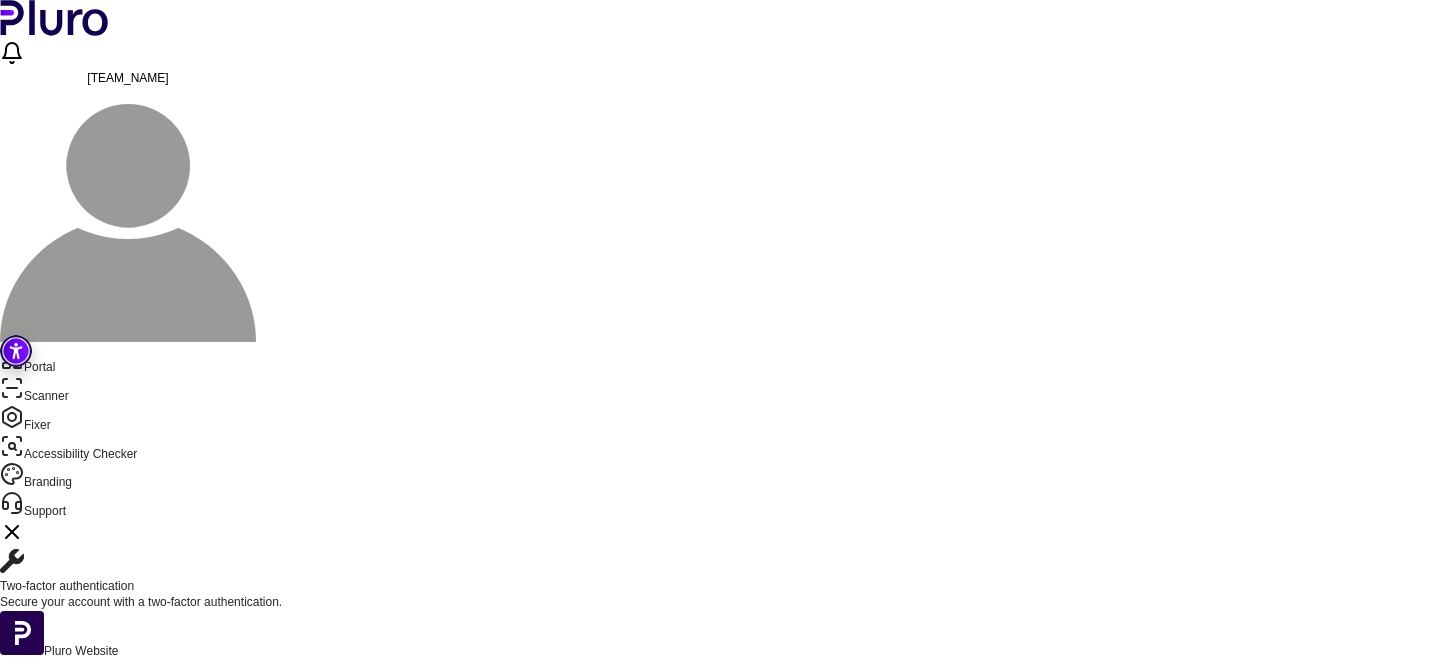 click on "Go Back" at bounding box center (53, 684) 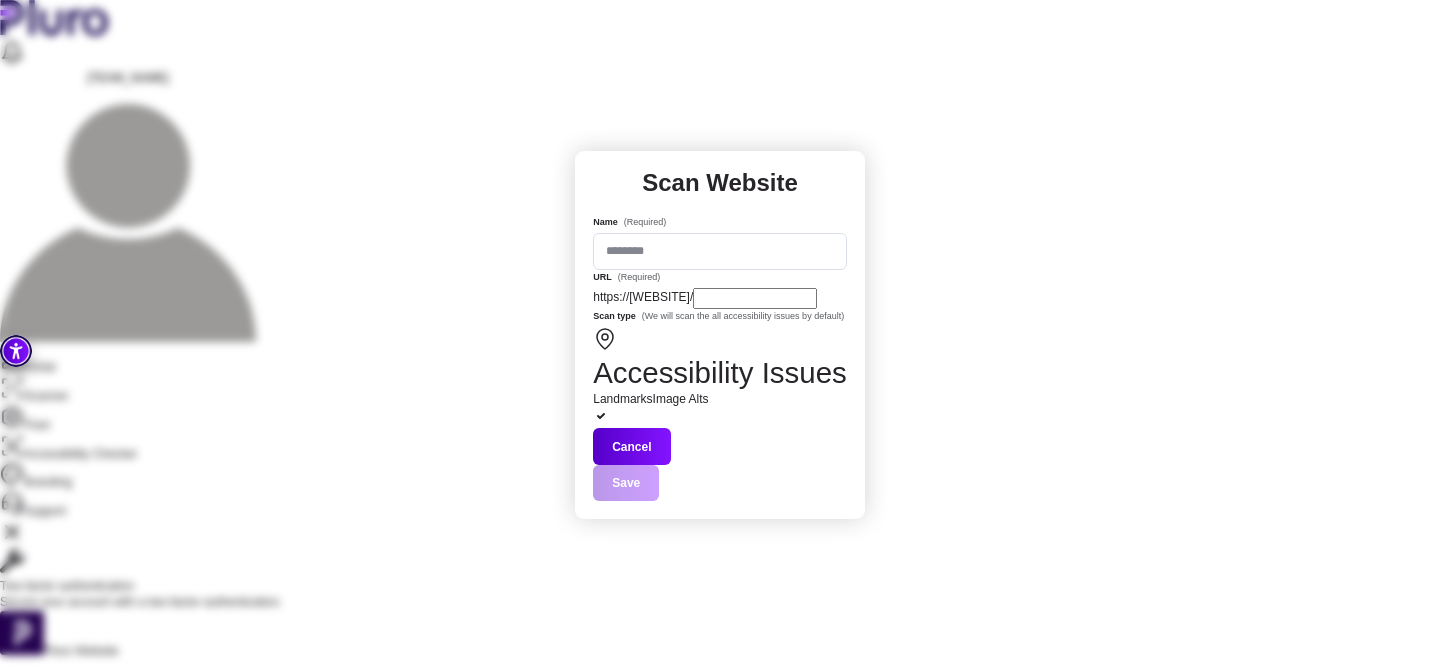 click on "Cancel" at bounding box center (631, 446) 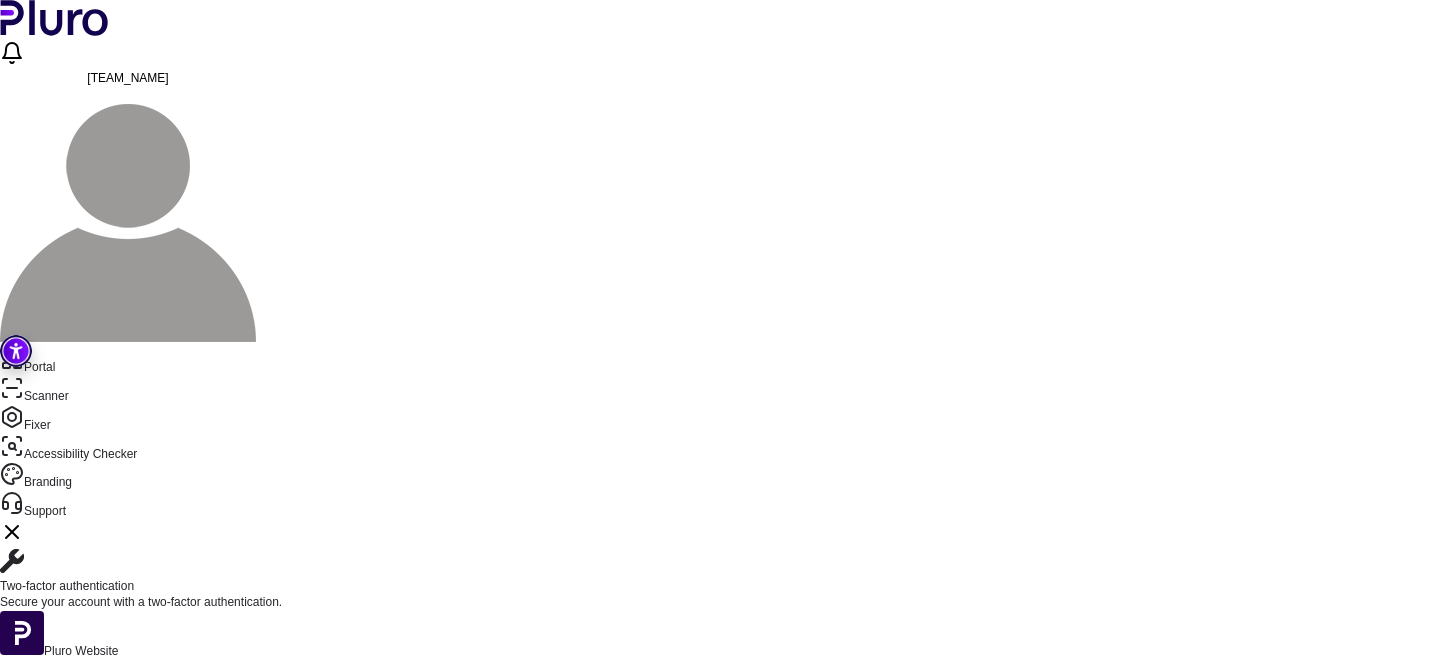 click on "Scan" at bounding box center [442, 1002] 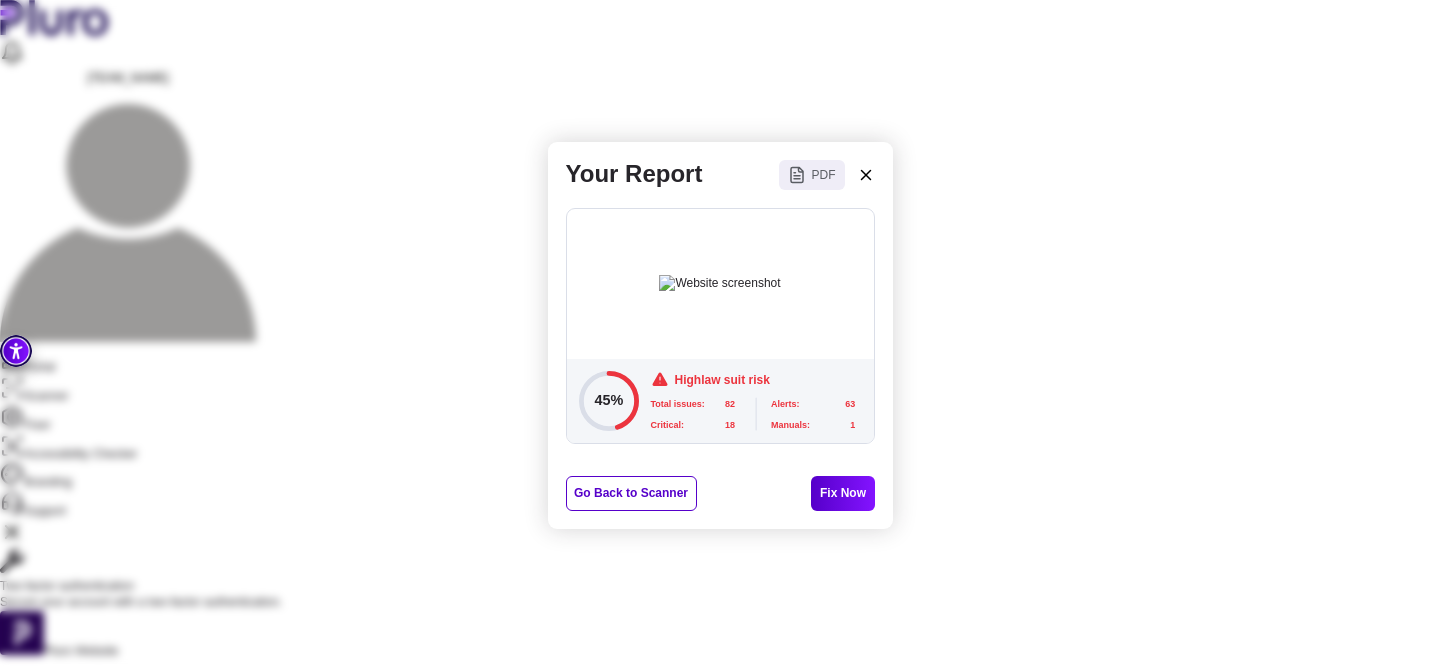 click 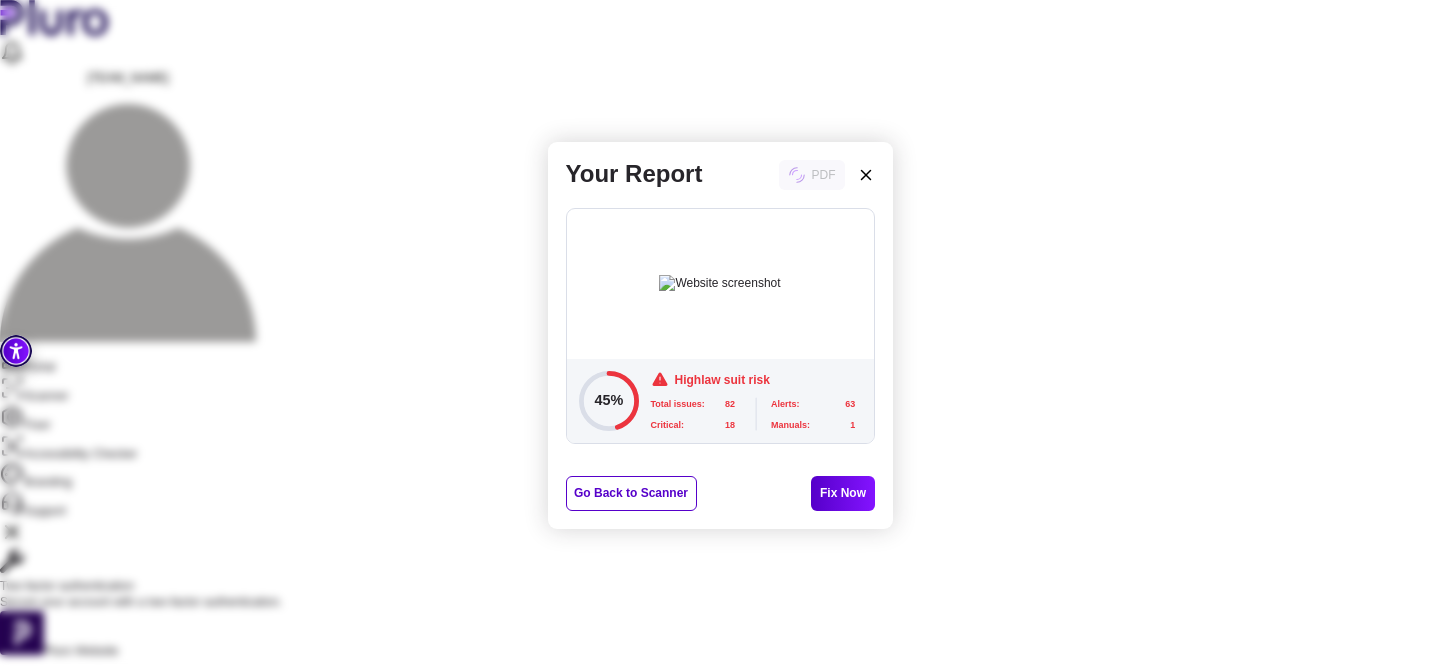 click 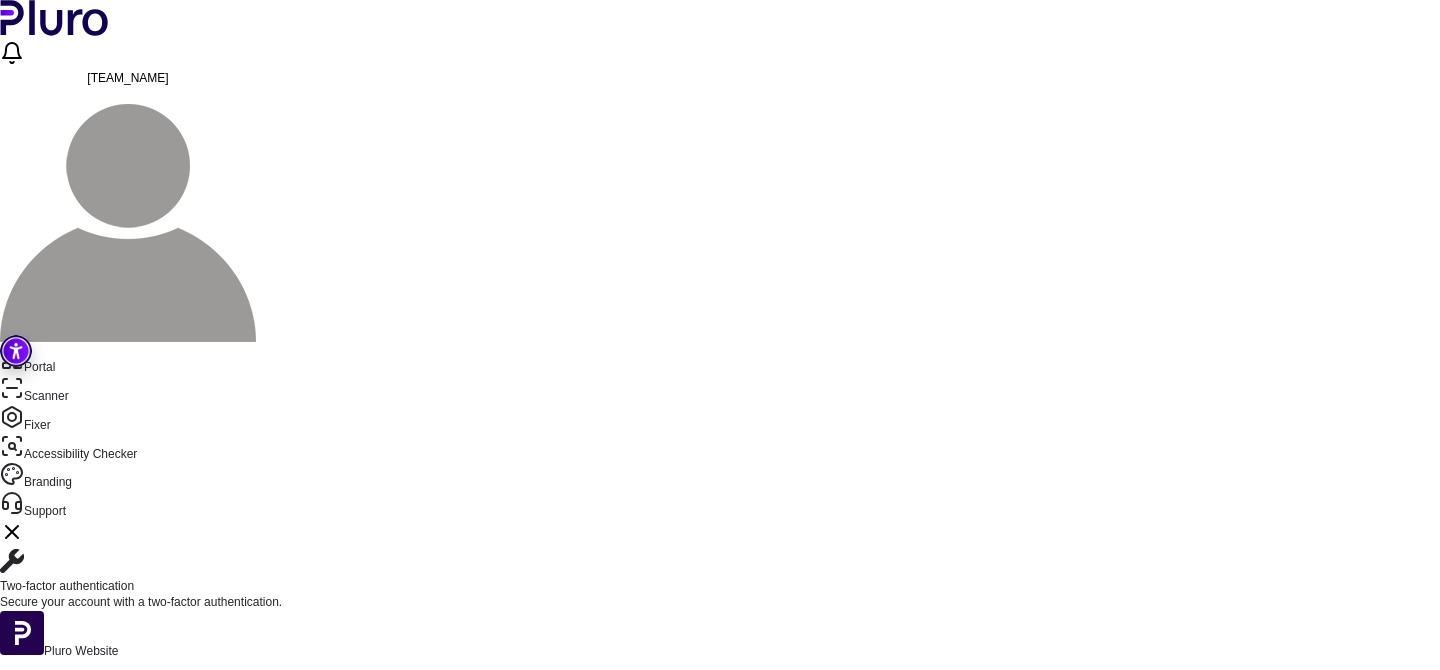 click on "Portal" at bounding box center (720, 361) 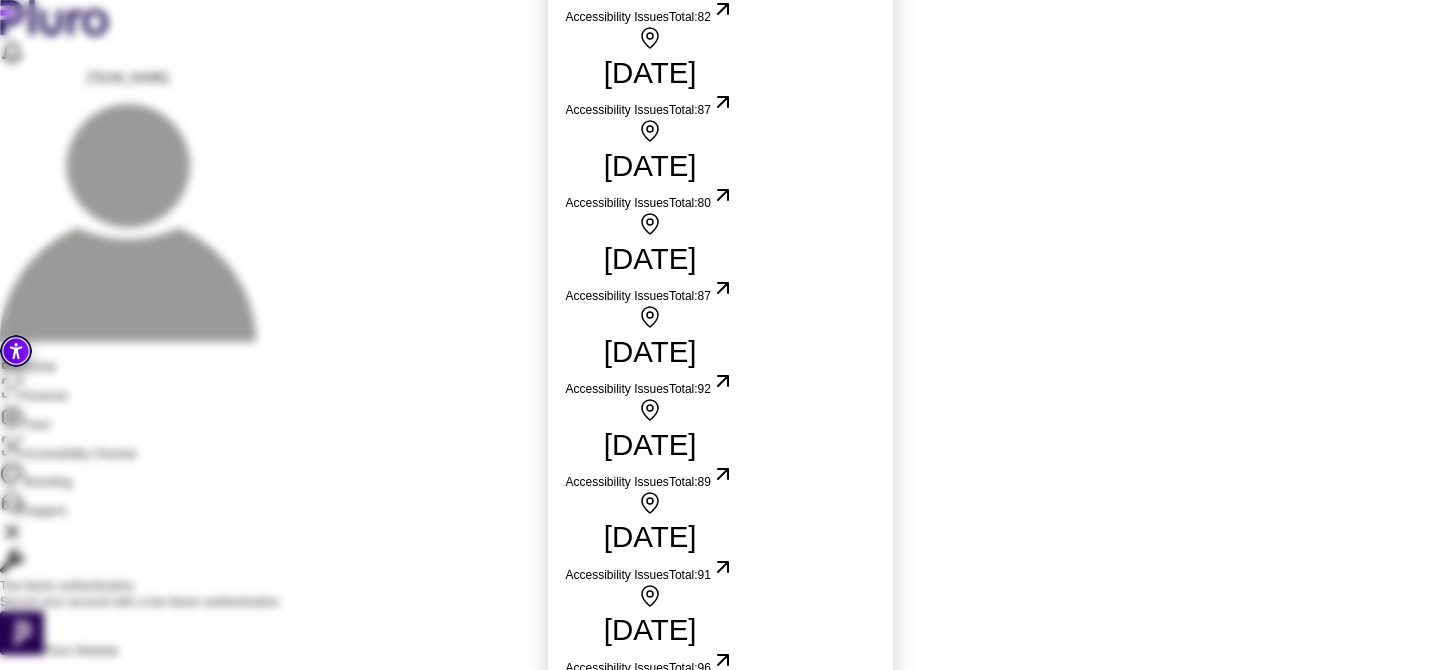 click on "30.07.2025 Accessibility Issues Total:  82" at bounding box center [650, -21] 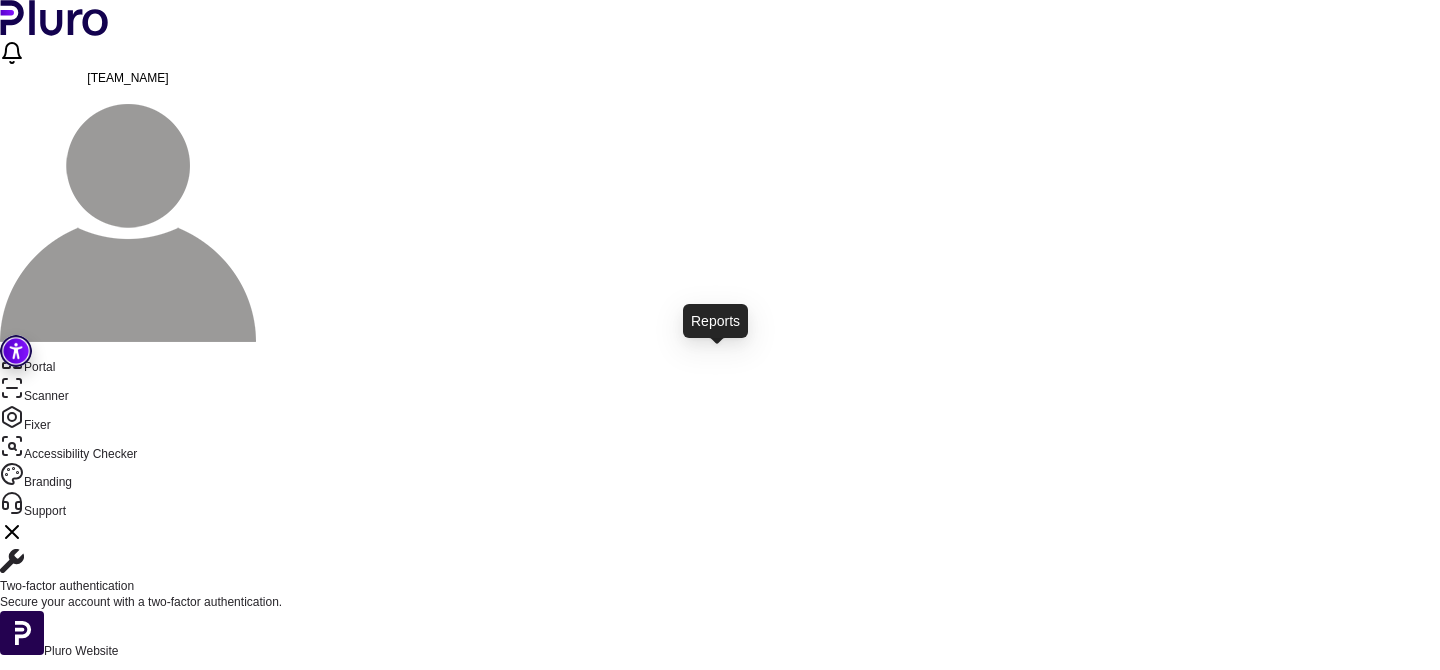 click 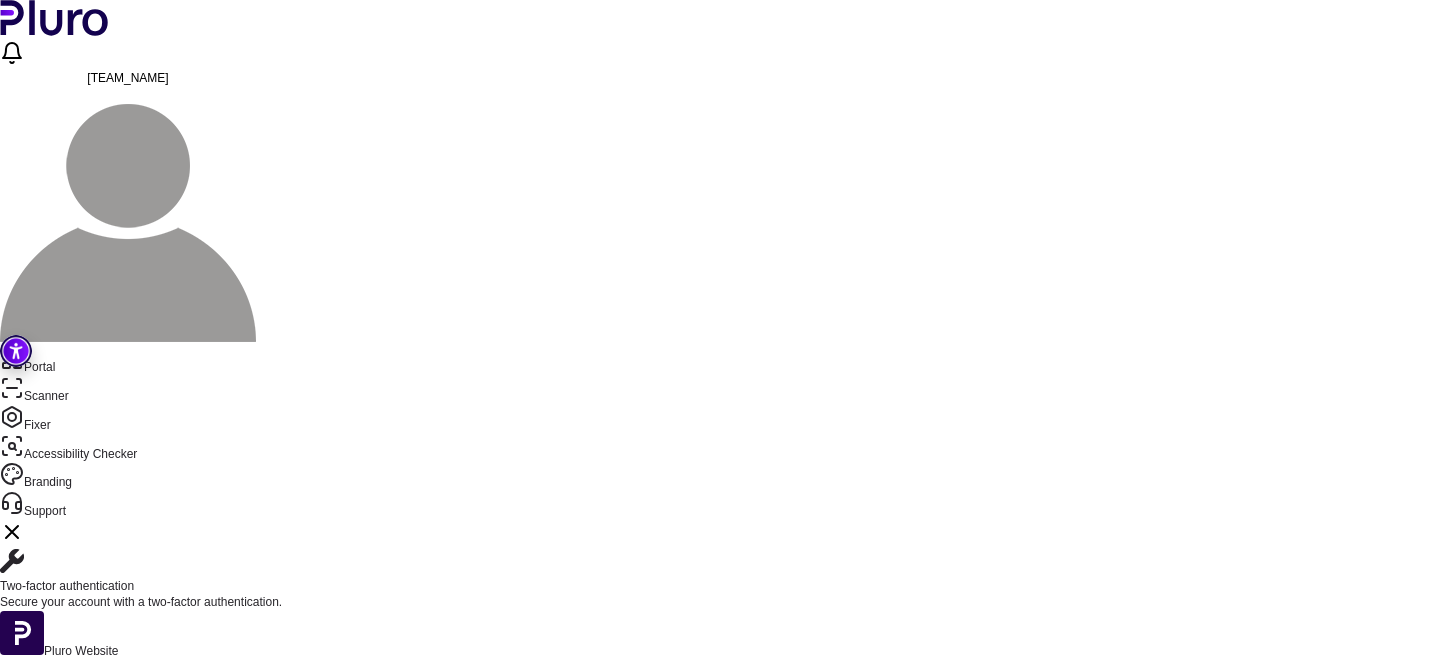 scroll, scrollTop: 21, scrollLeft: 0, axis: vertical 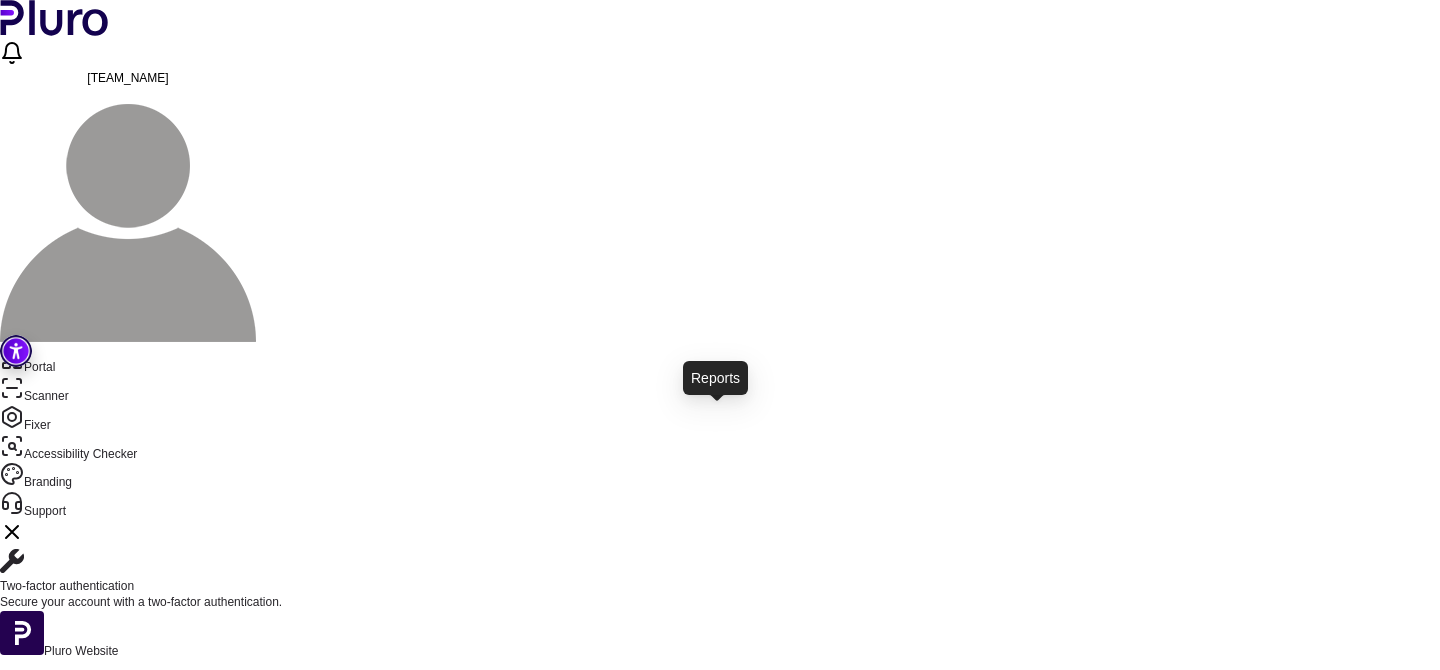 click at bounding box center [623, 1043] 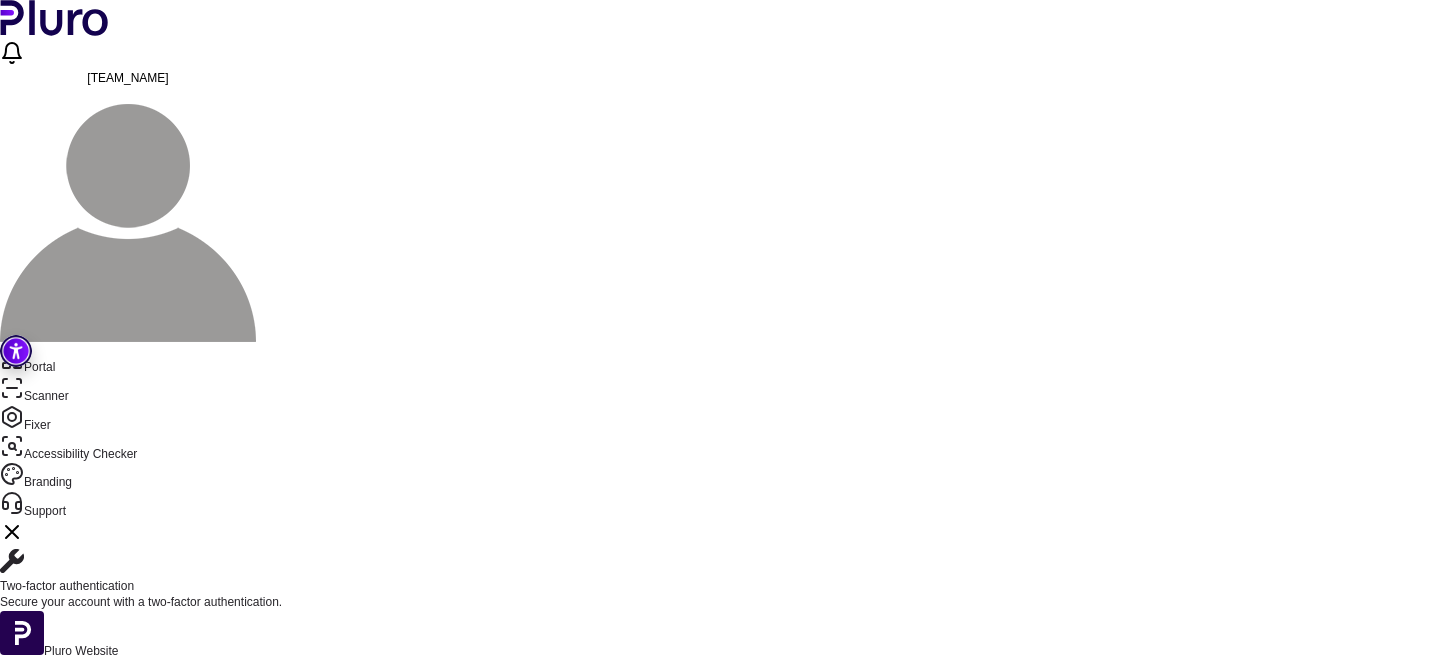 scroll, scrollTop: 0, scrollLeft: 0, axis: both 